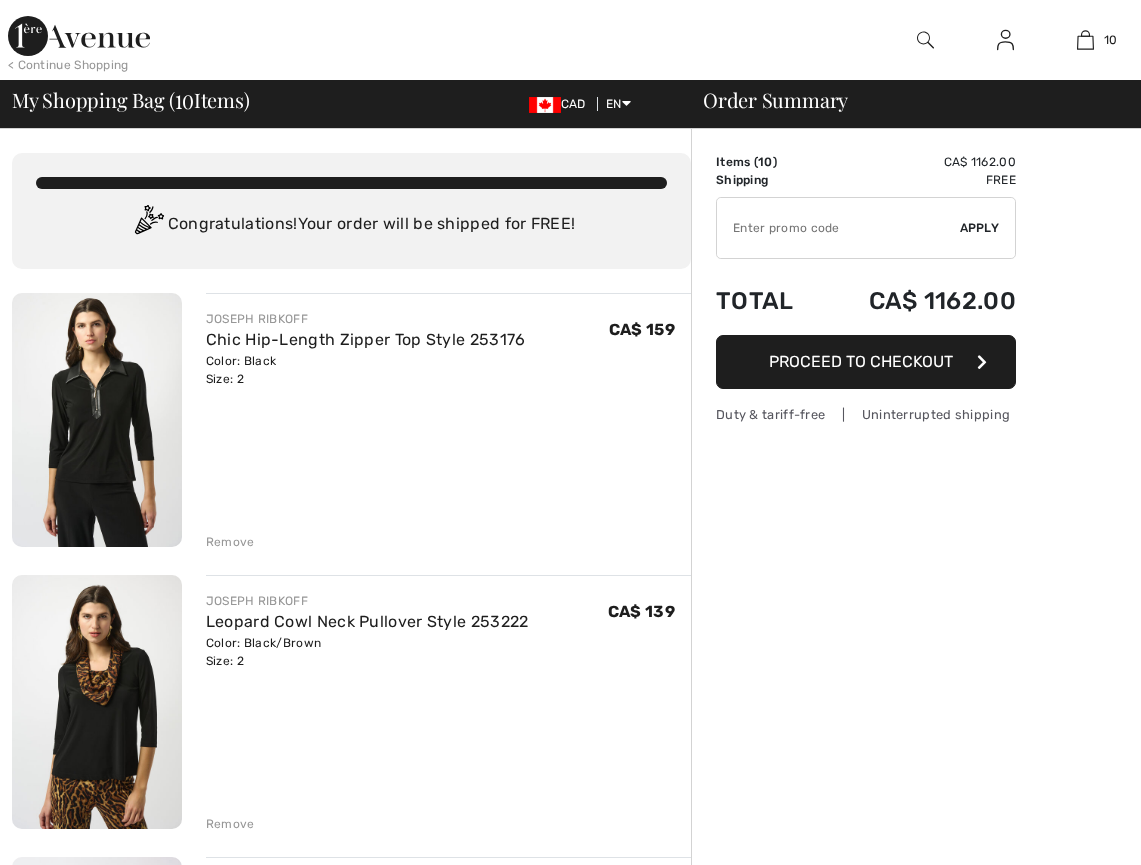 scroll, scrollTop: 0, scrollLeft: 0, axis: both 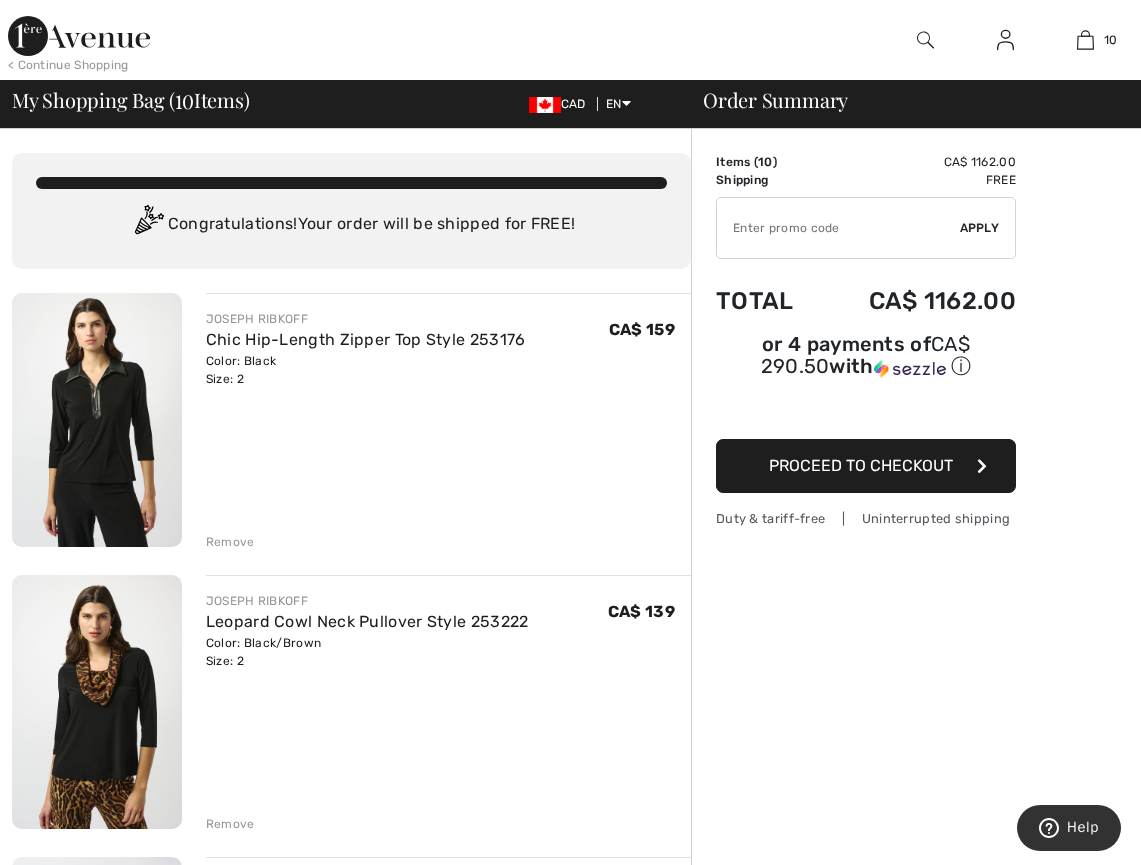 click on "Remove" at bounding box center [230, 542] 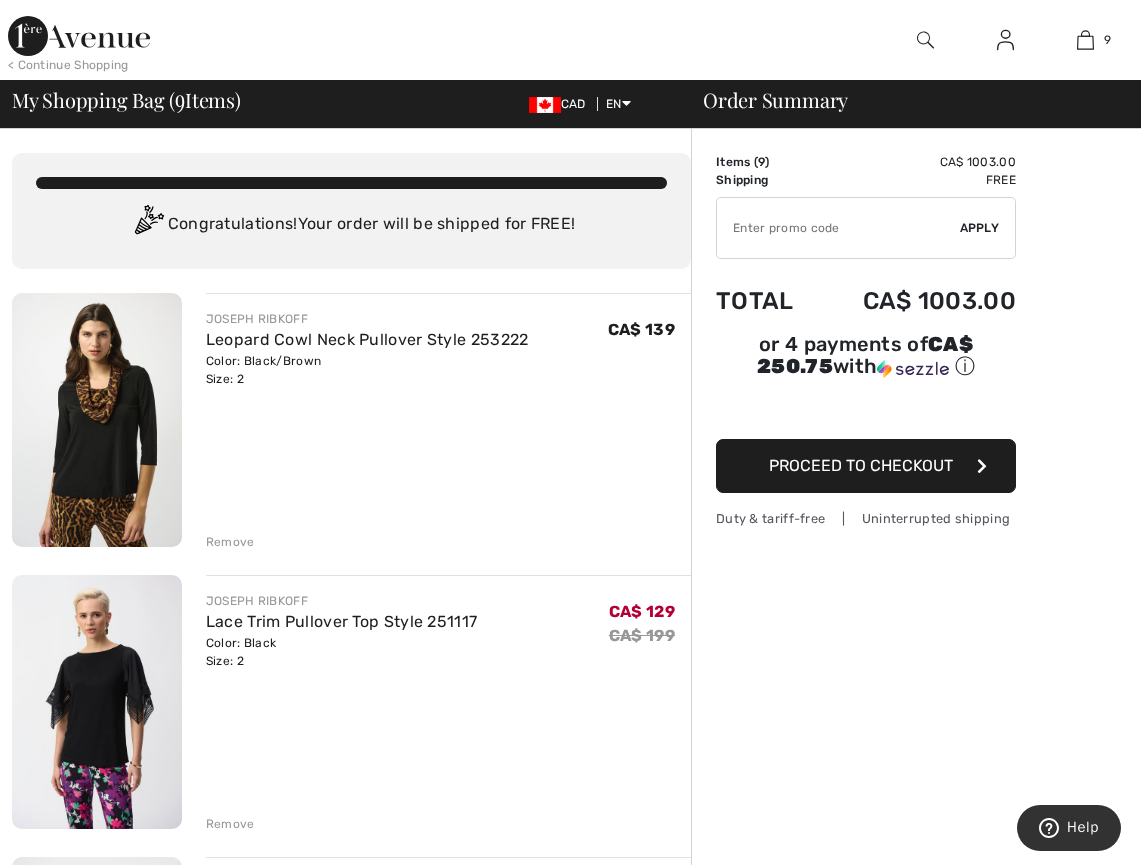 click on "Remove" at bounding box center [230, 542] 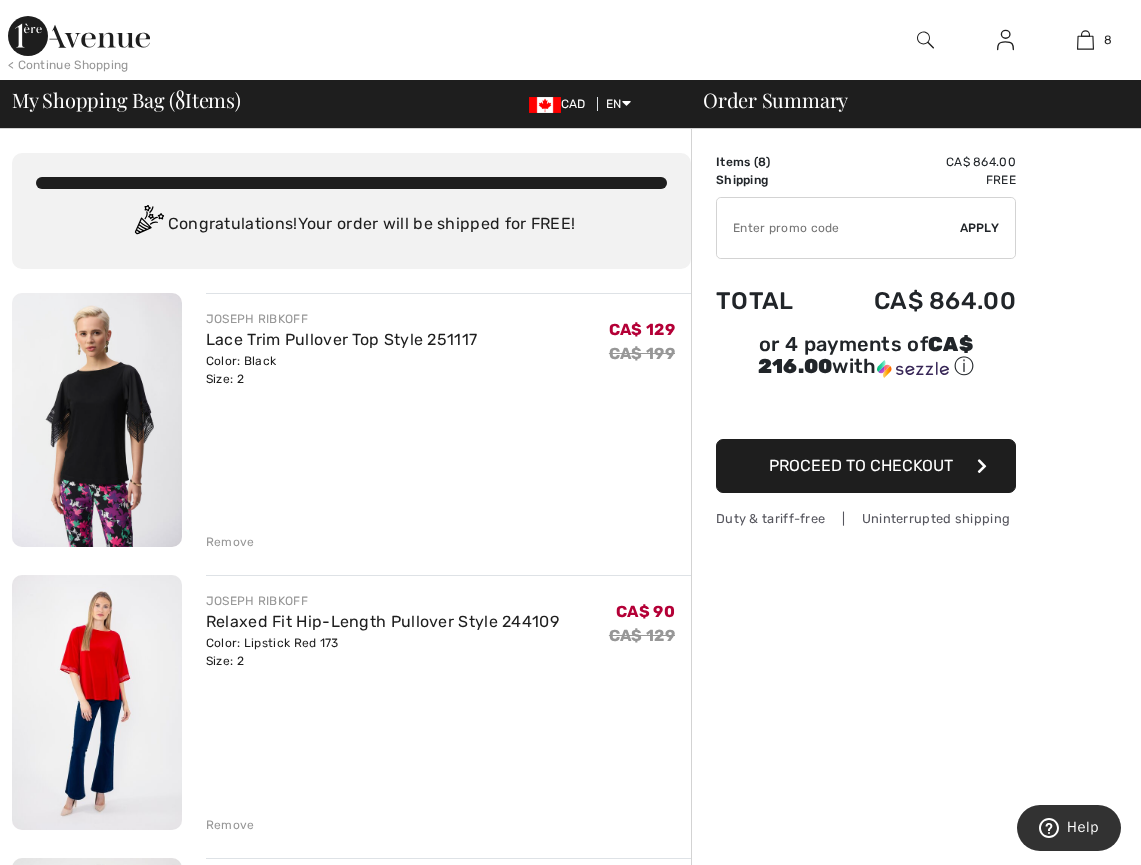 click on "Remove" at bounding box center (230, 542) 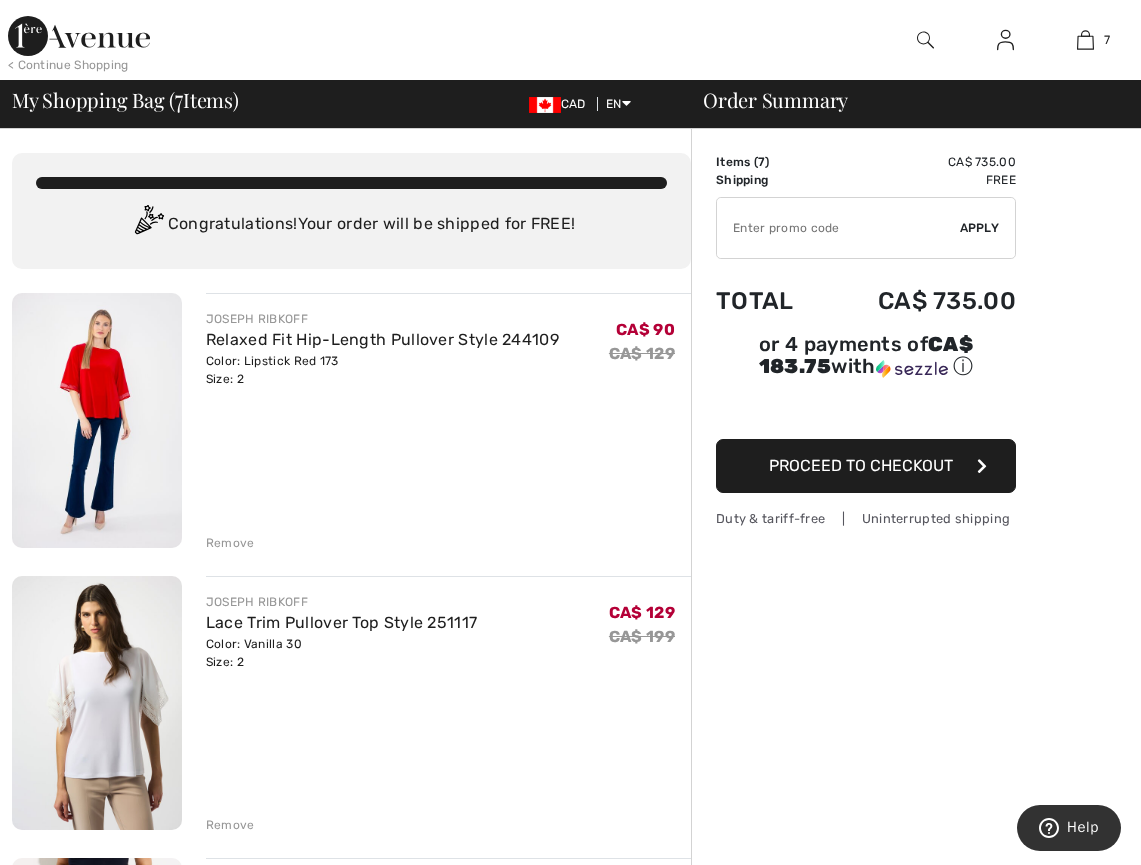 click on "Remove" at bounding box center [230, 543] 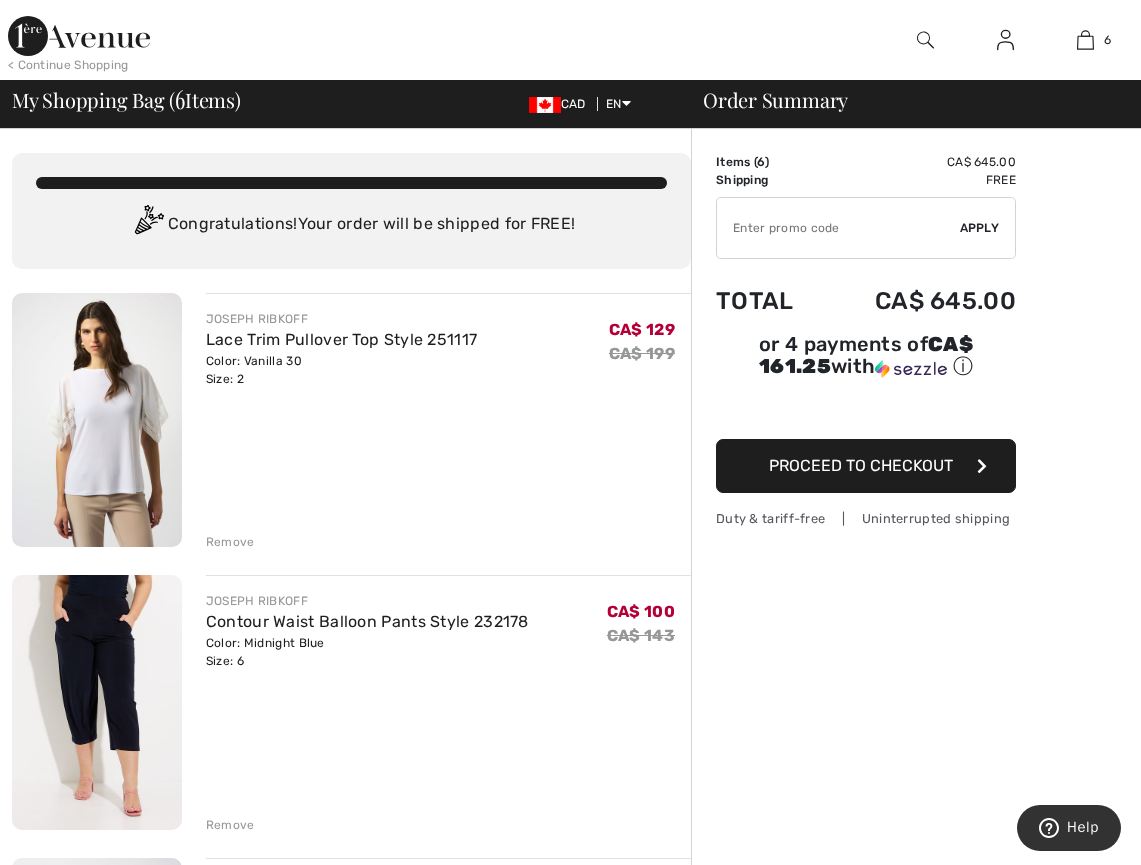 click on "Remove" at bounding box center [230, 542] 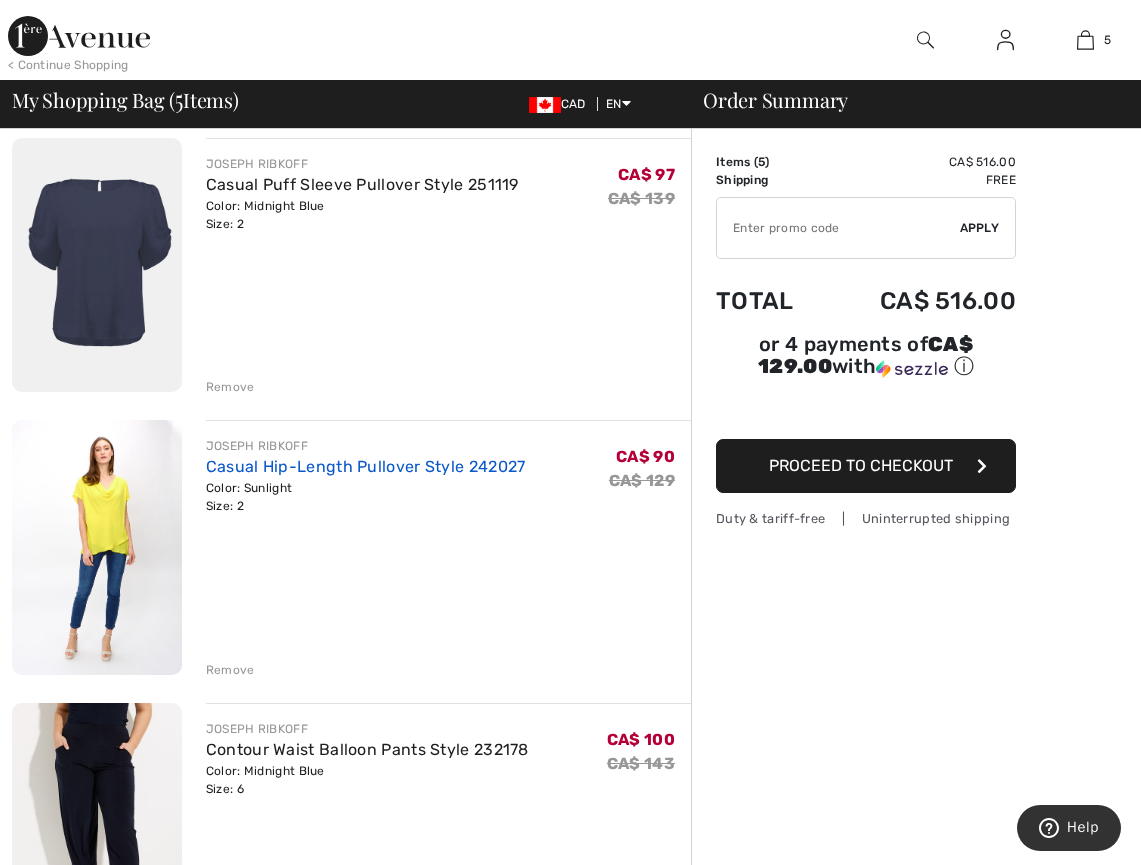 scroll, scrollTop: 720, scrollLeft: 0, axis: vertical 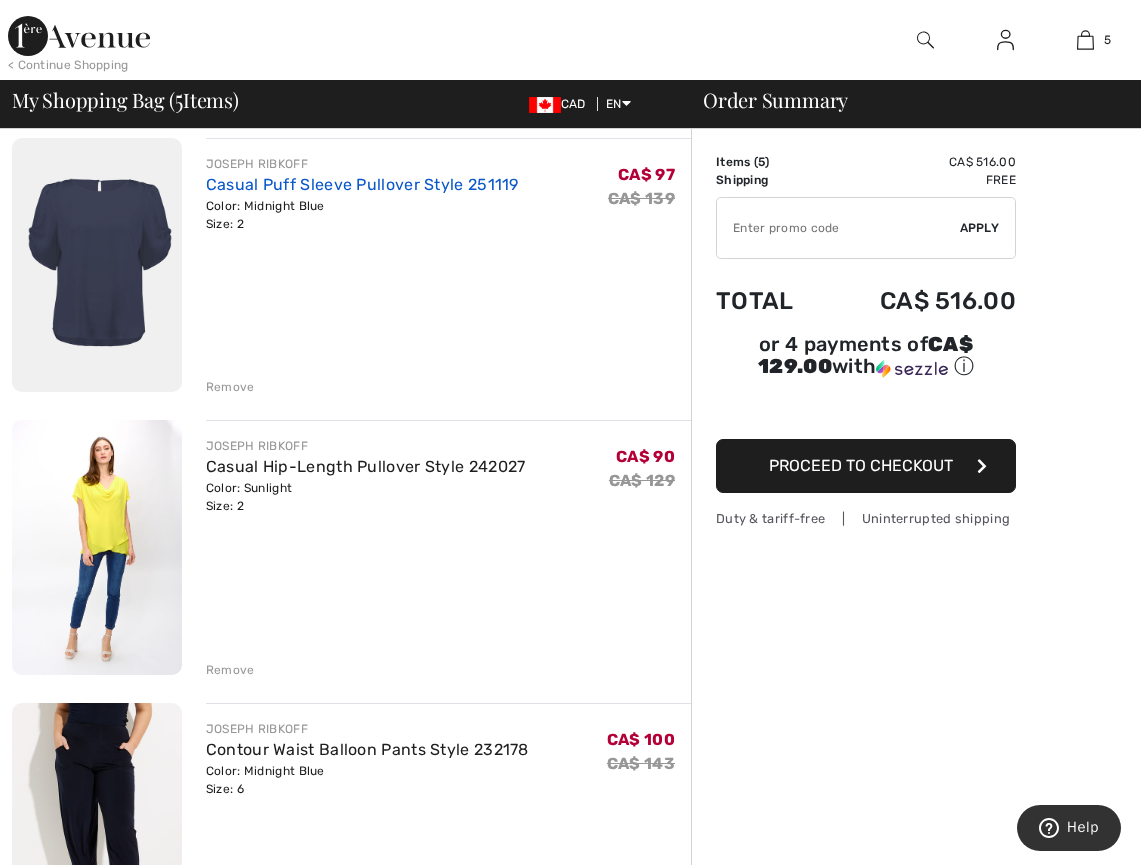 click on "Casual Puff Sleeve Pullover Style 251119" at bounding box center [362, 184] 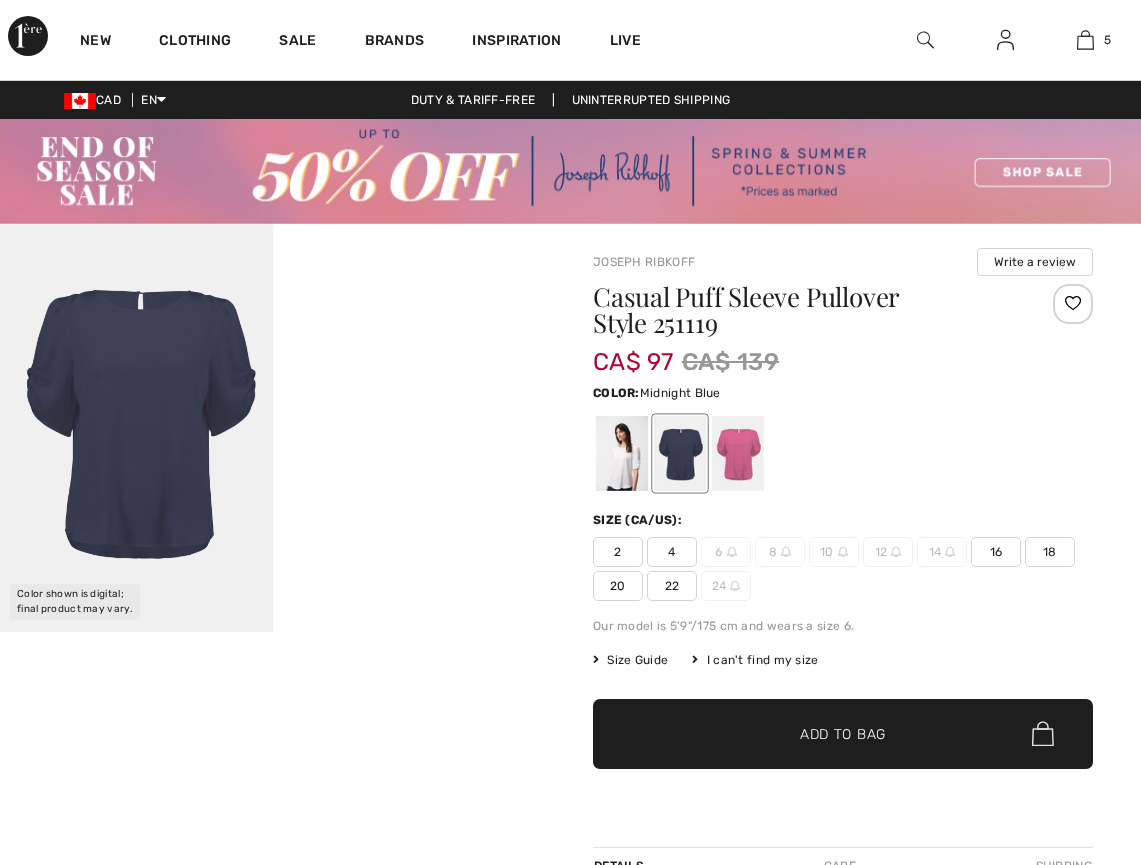 scroll, scrollTop: 0, scrollLeft: 0, axis: both 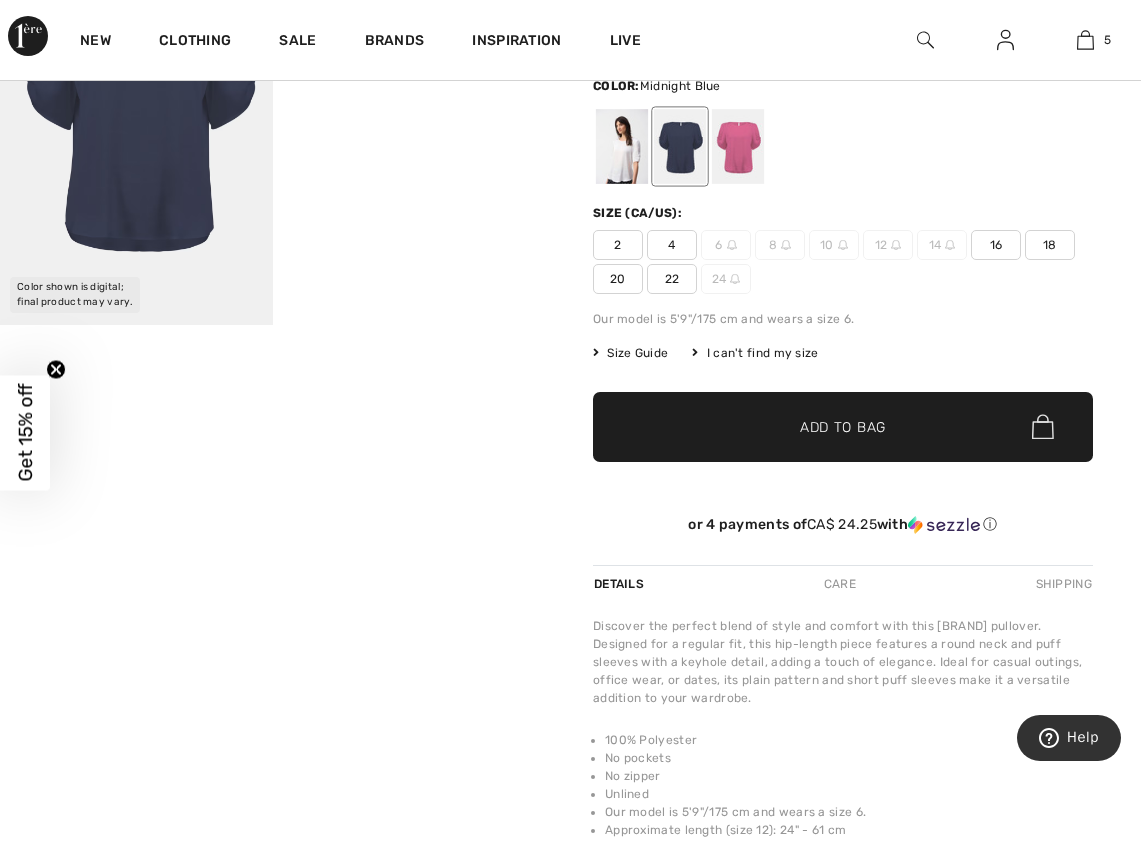 click on "2" at bounding box center [618, 245] 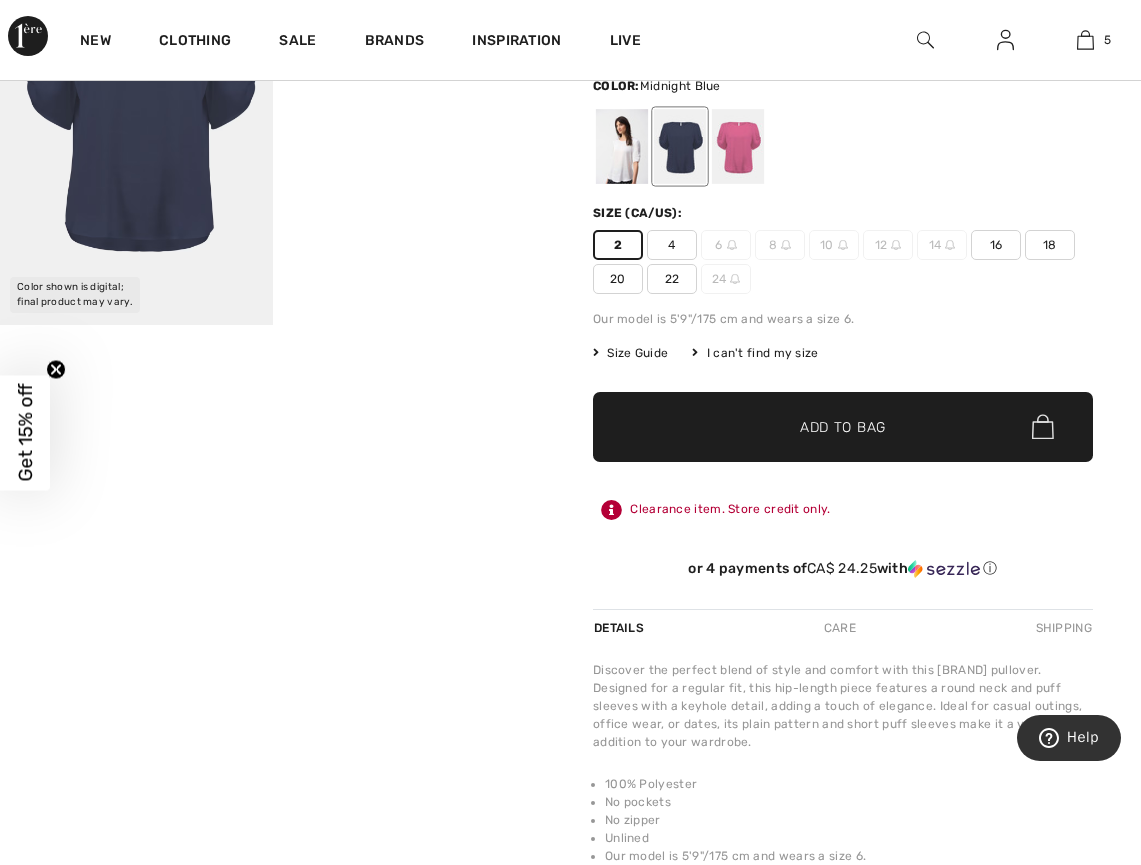 click on "Your browser does not support the video tag.
Your browser does not support the video tag.
Color shown is digital; final product may vary." at bounding box center (272, 530) 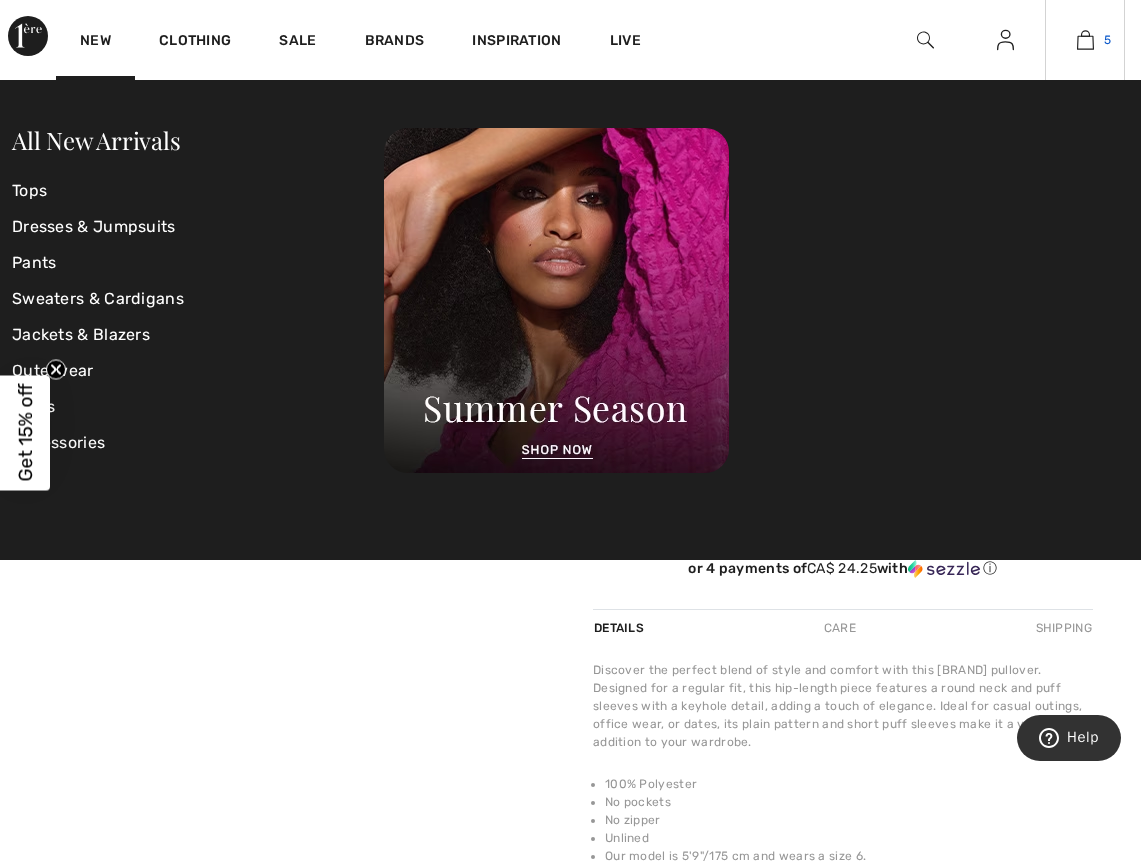 click at bounding box center (1085, 40) 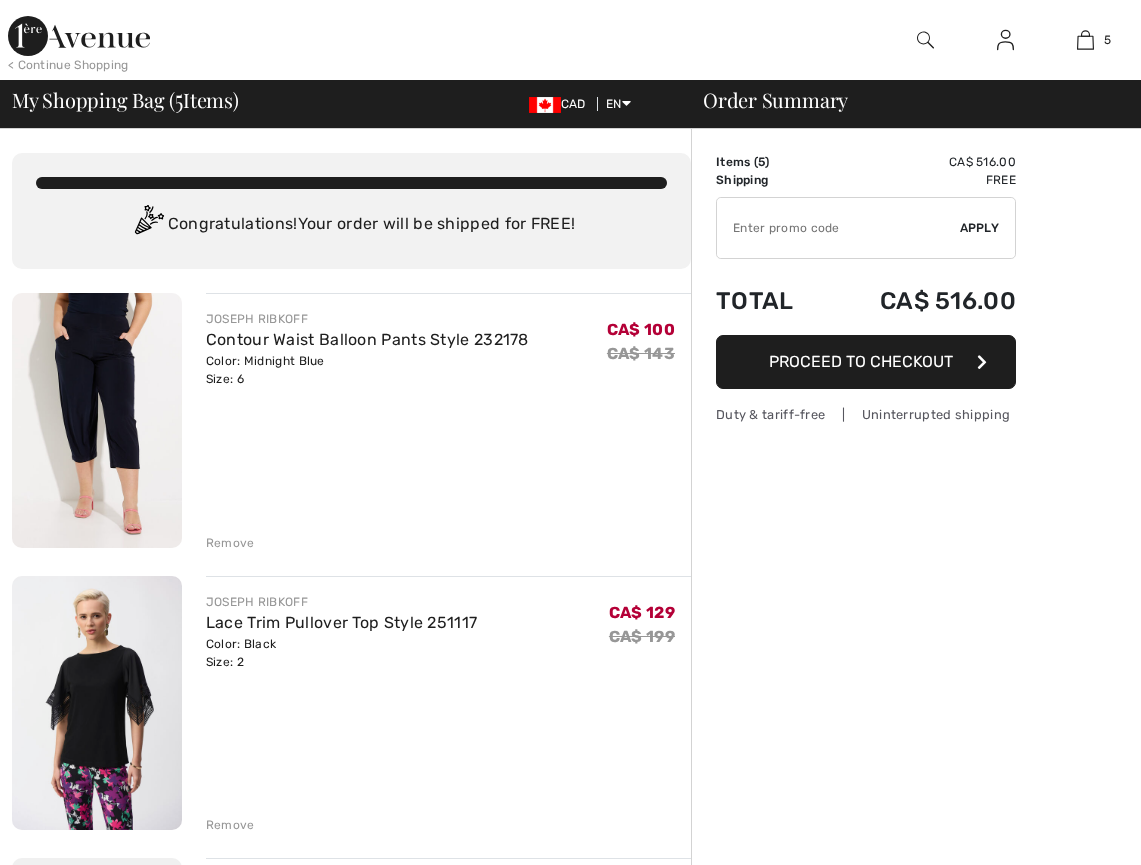 scroll, scrollTop: 0, scrollLeft: 0, axis: both 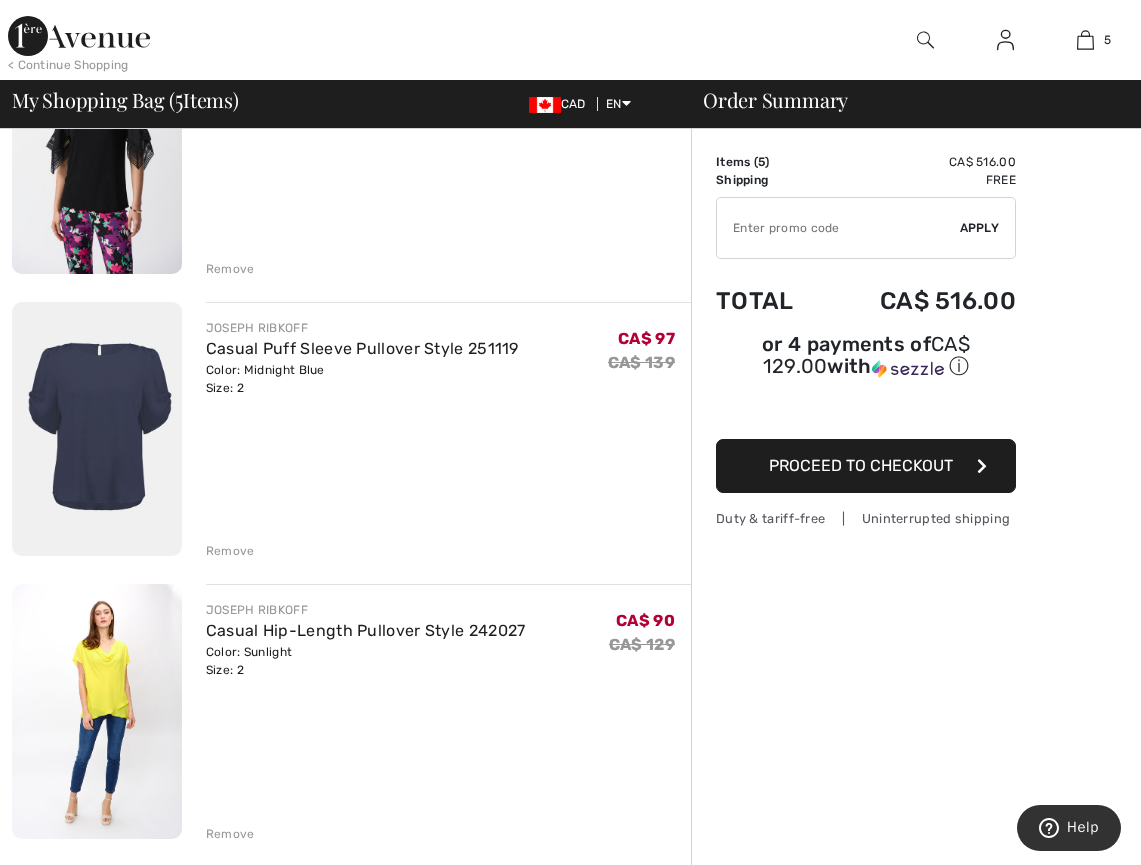 click on "Remove" at bounding box center [230, 834] 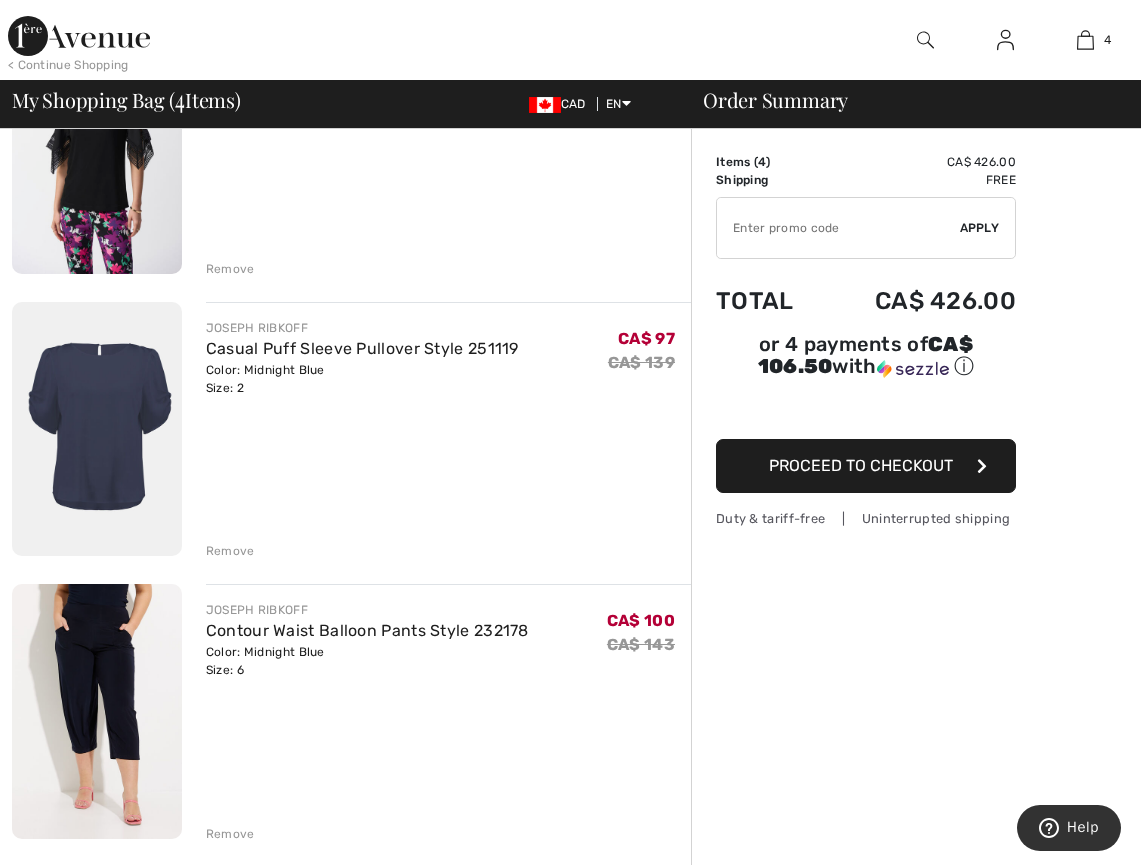 click on "Remove" at bounding box center [230, 834] 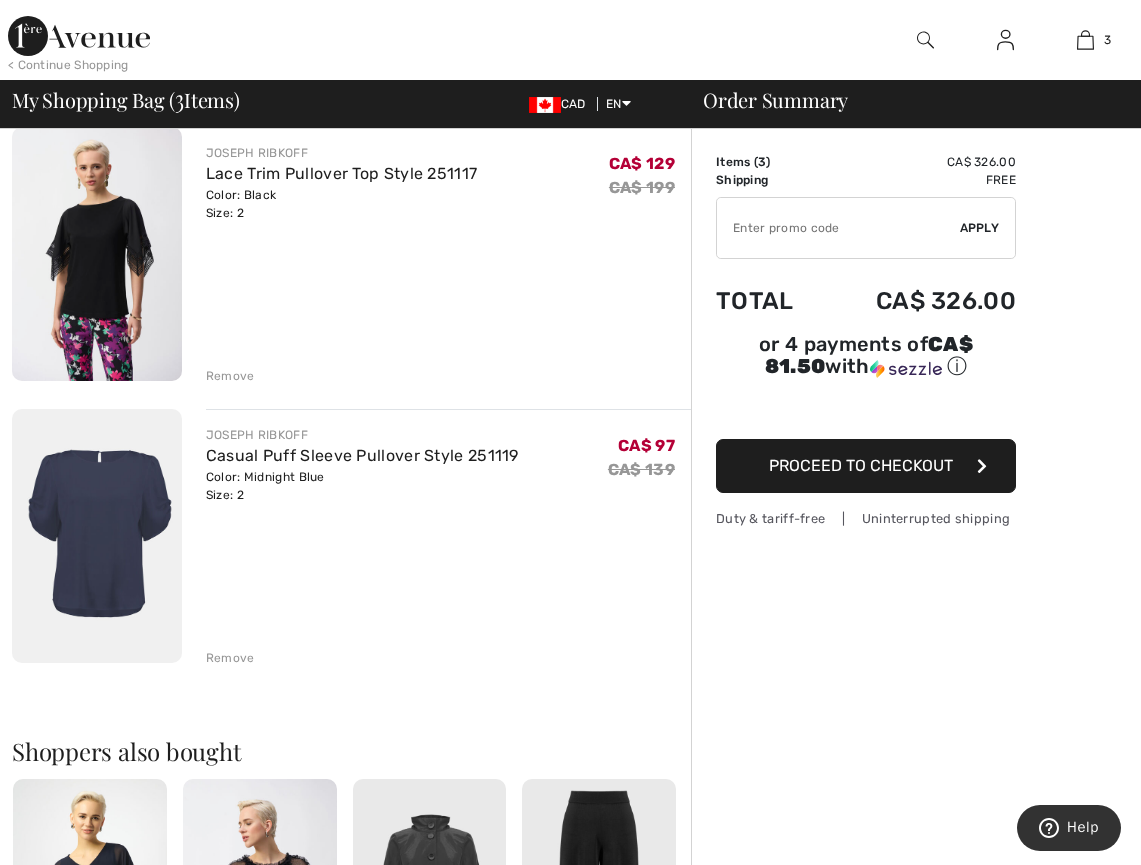 scroll, scrollTop: 456, scrollLeft: 0, axis: vertical 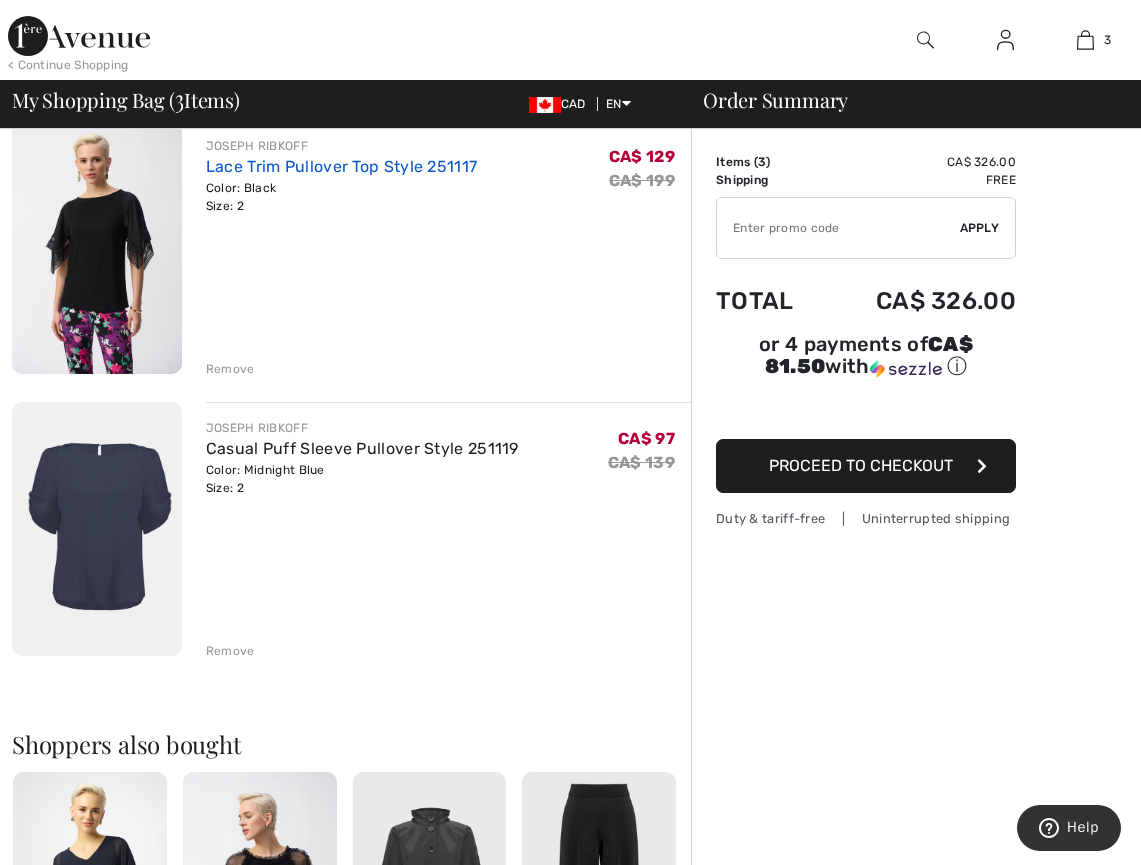 click on "Lace Trim Pullover Top Style 251117" at bounding box center (342, 166) 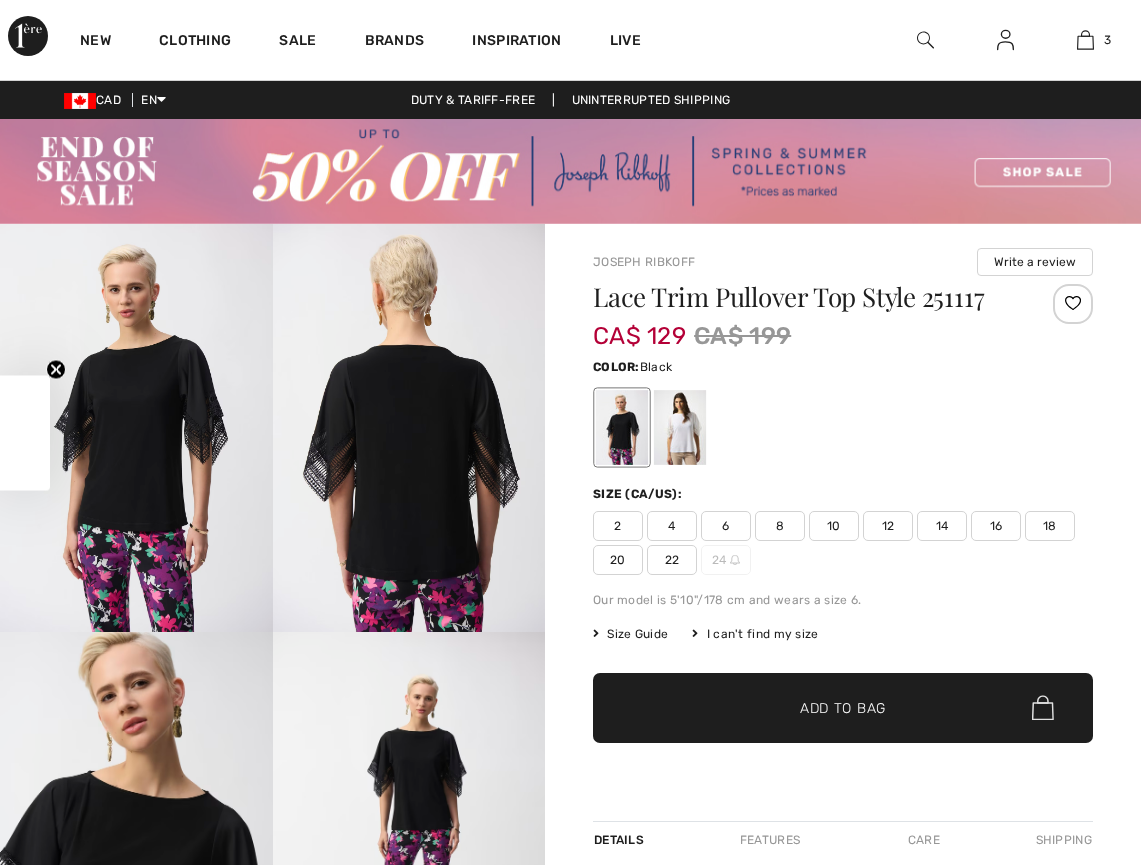 scroll, scrollTop: 0, scrollLeft: 0, axis: both 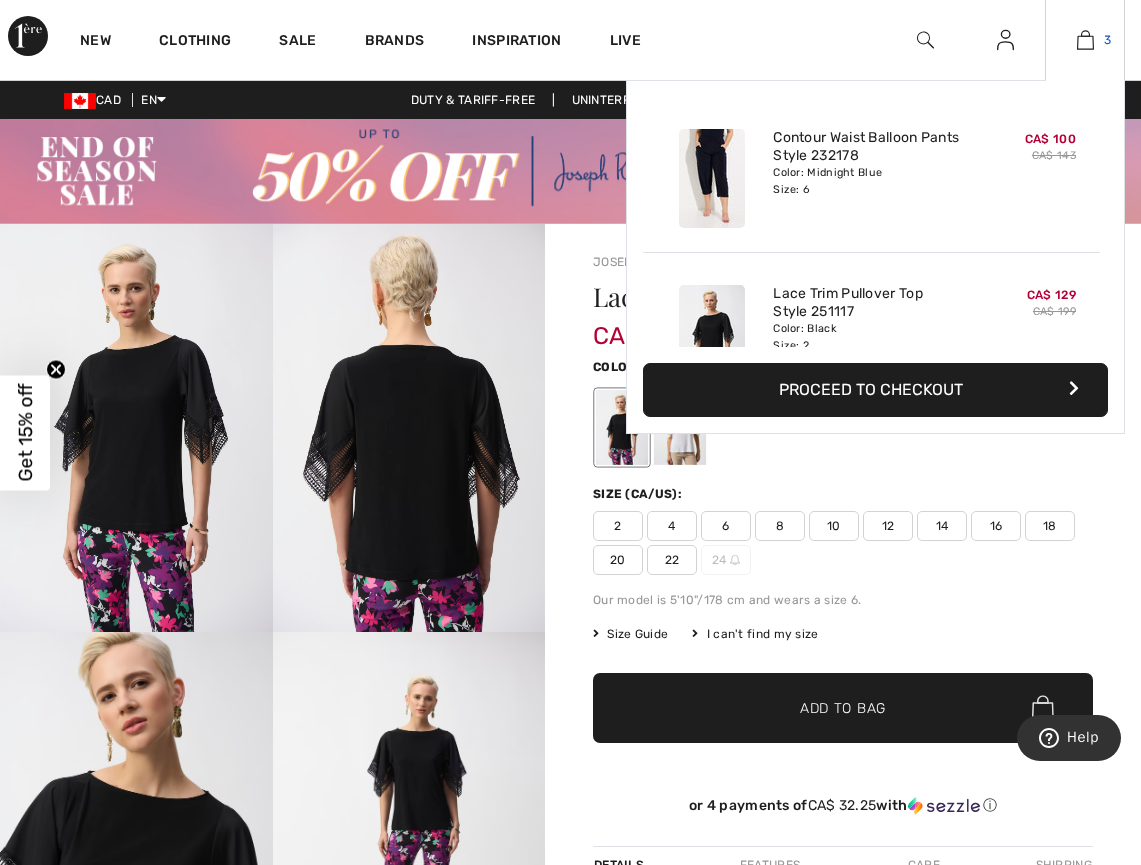 click at bounding box center (1085, 40) 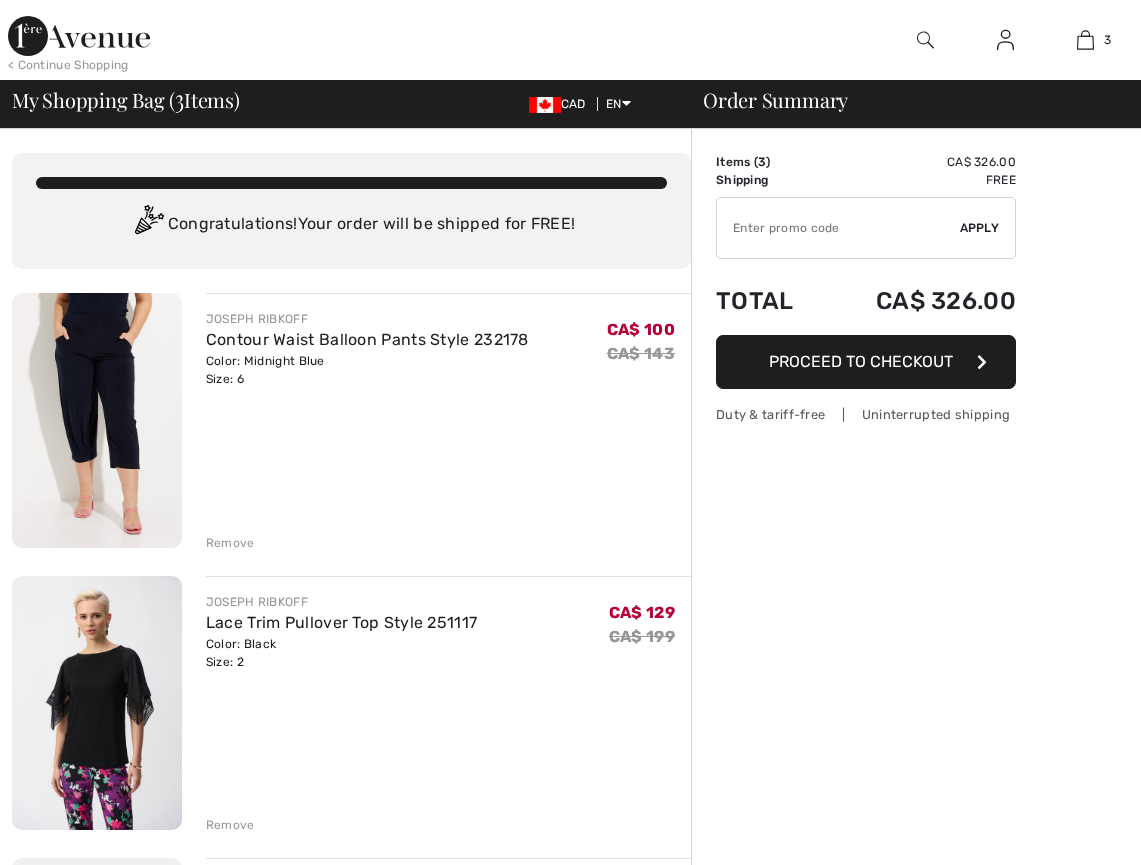 scroll, scrollTop: 0, scrollLeft: 0, axis: both 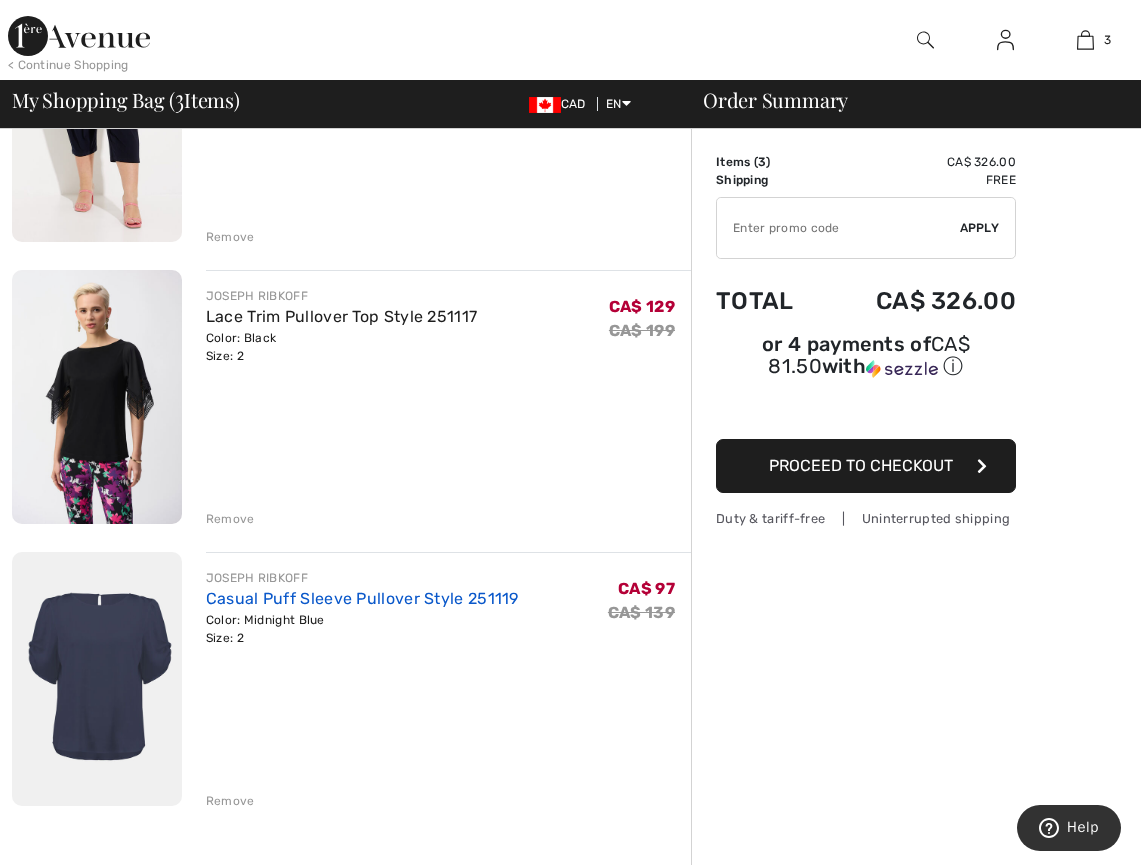 click on "Casual Puff Sleeve Pullover Style 251119" at bounding box center [362, 598] 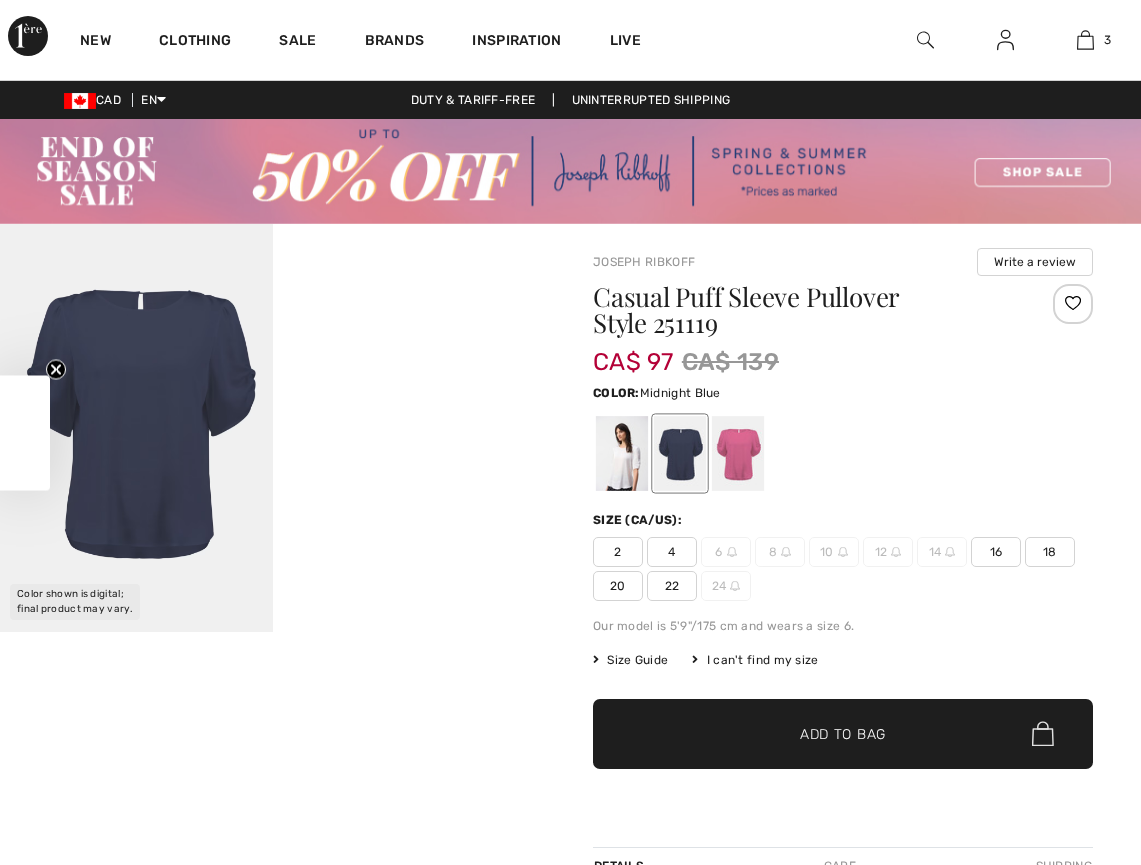 scroll, scrollTop: 0, scrollLeft: 0, axis: both 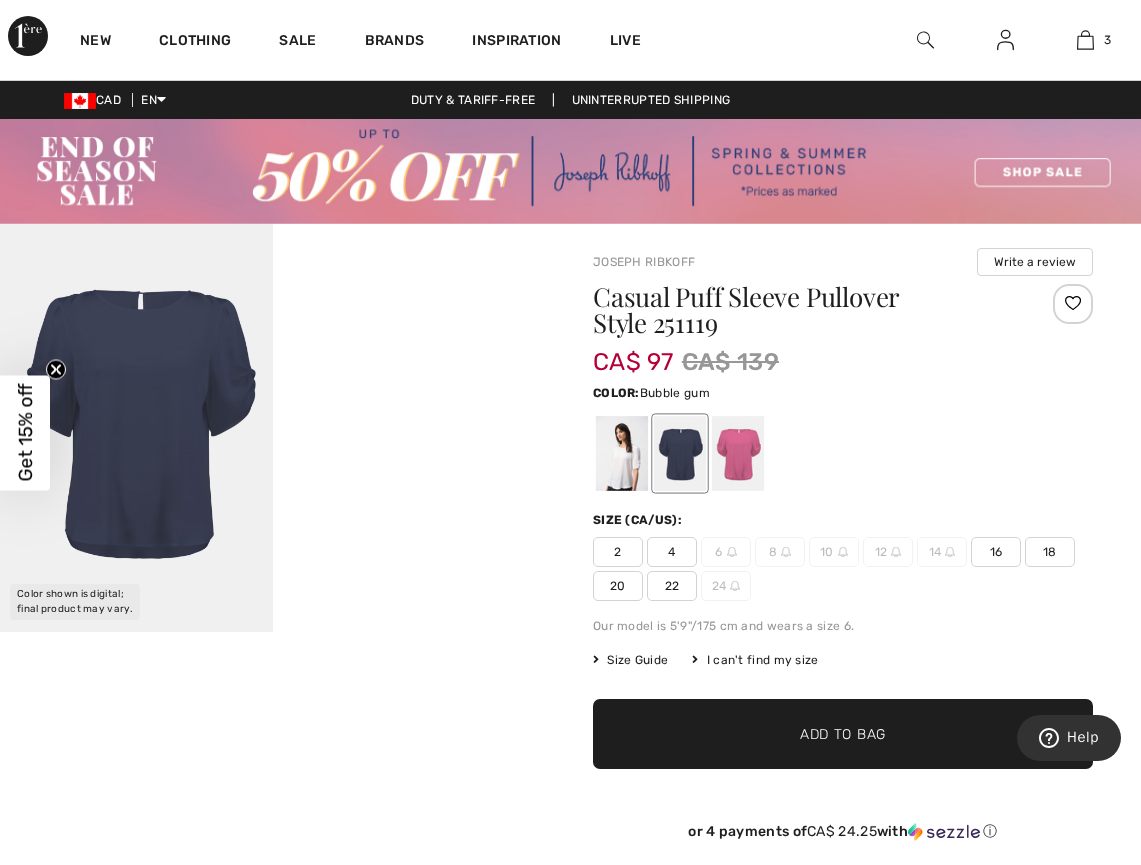 click at bounding box center [738, 453] 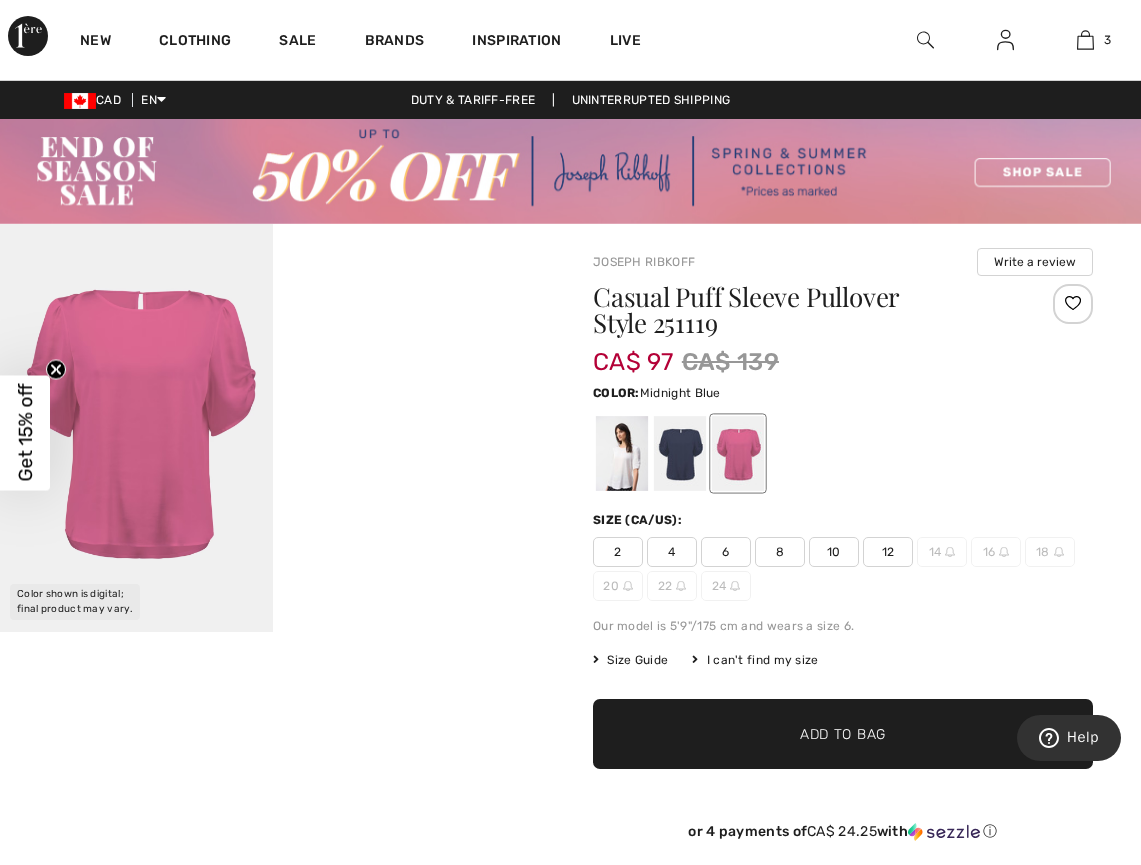 click at bounding box center [680, 453] 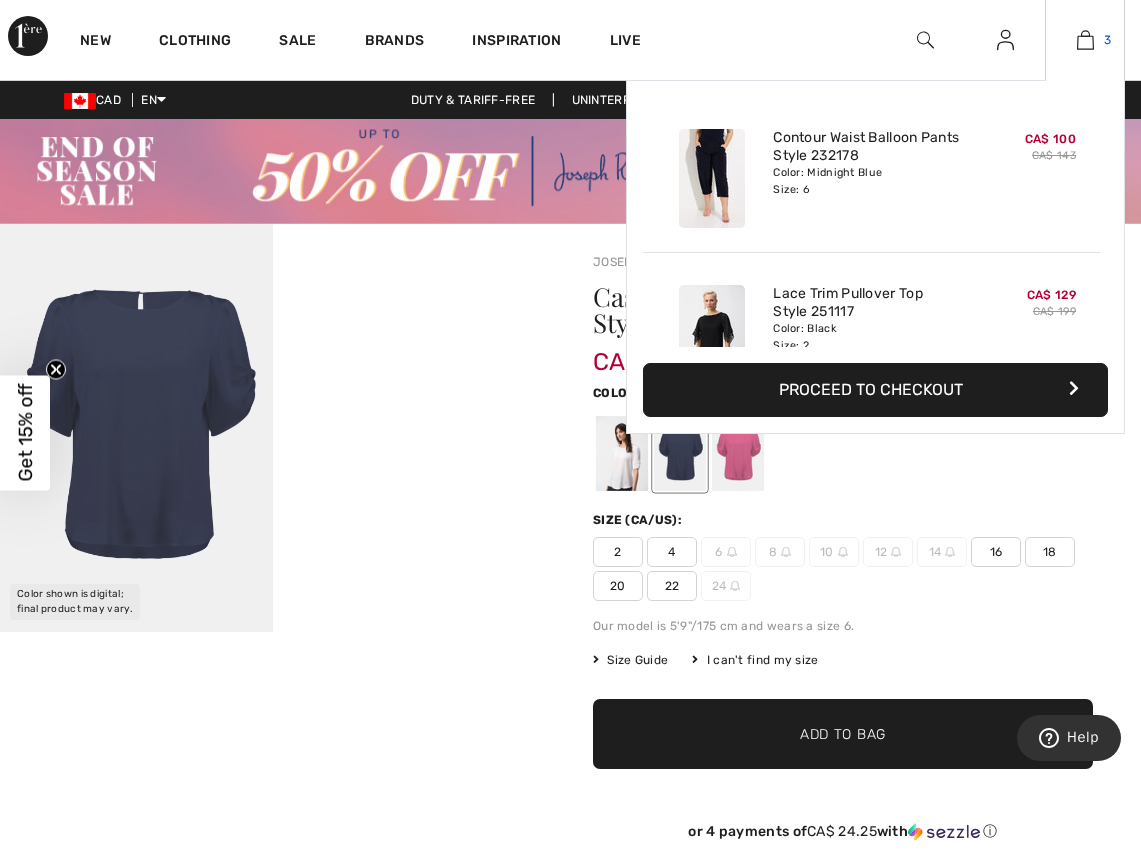 click at bounding box center (1085, 40) 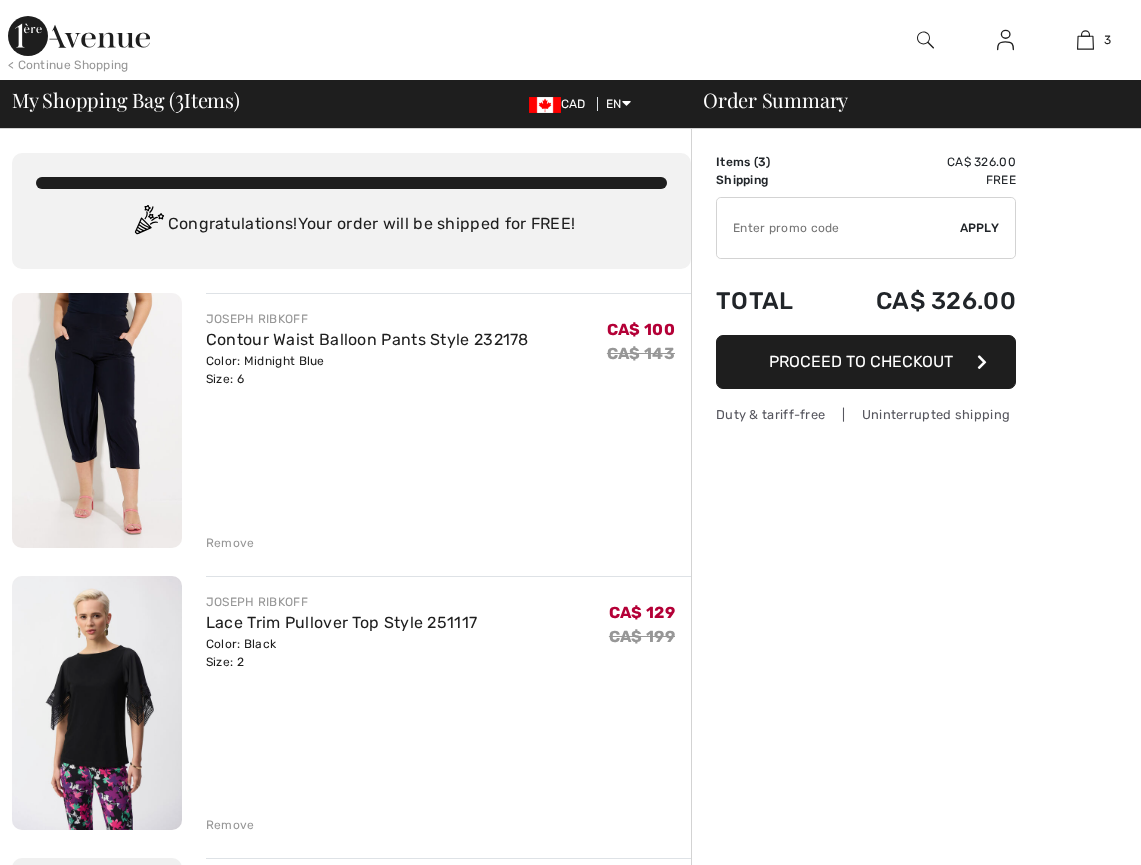 scroll, scrollTop: 0, scrollLeft: 0, axis: both 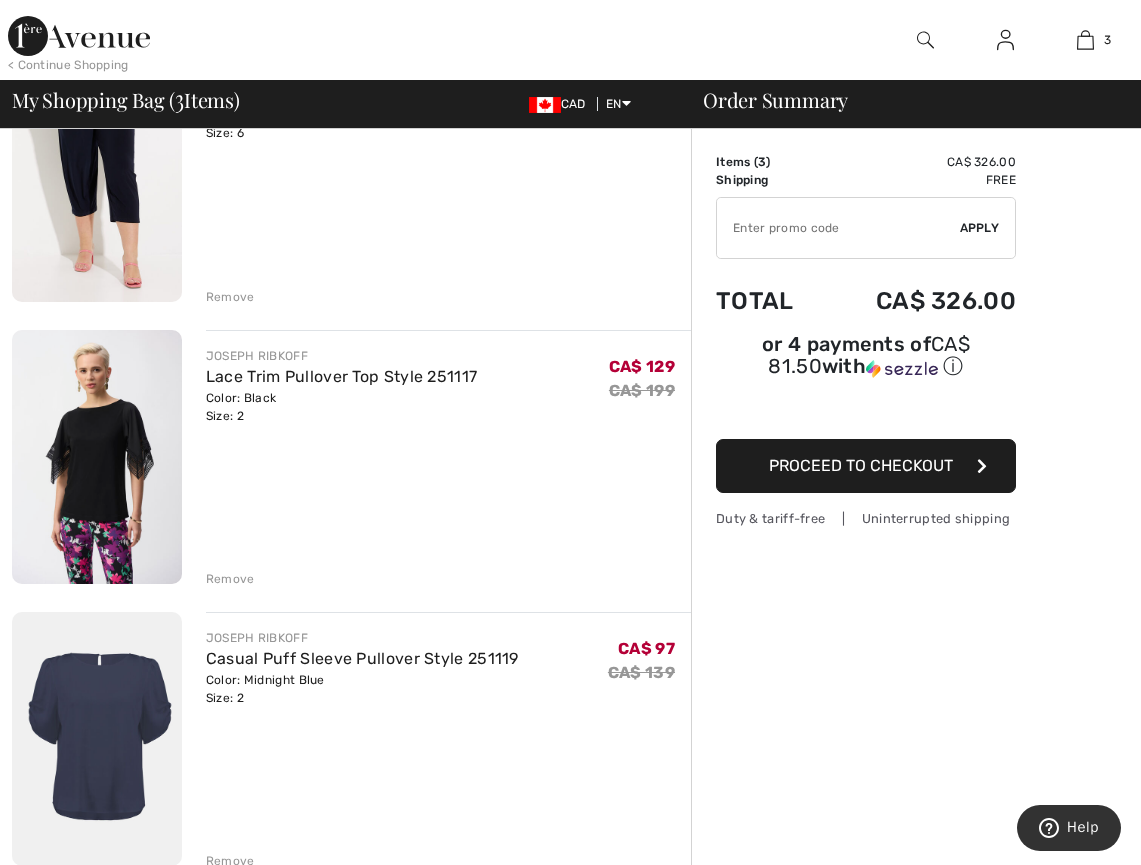 click on "Remove" at bounding box center (230, 579) 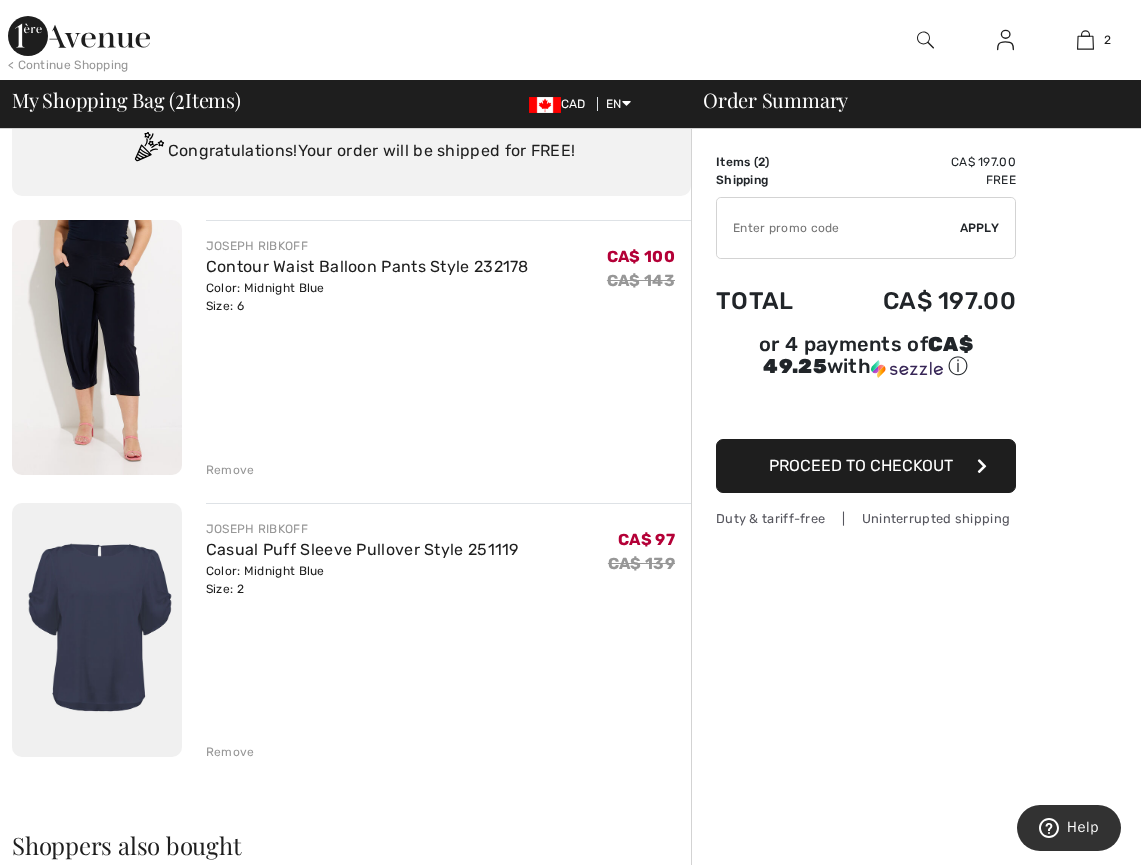 scroll, scrollTop: 0, scrollLeft: 0, axis: both 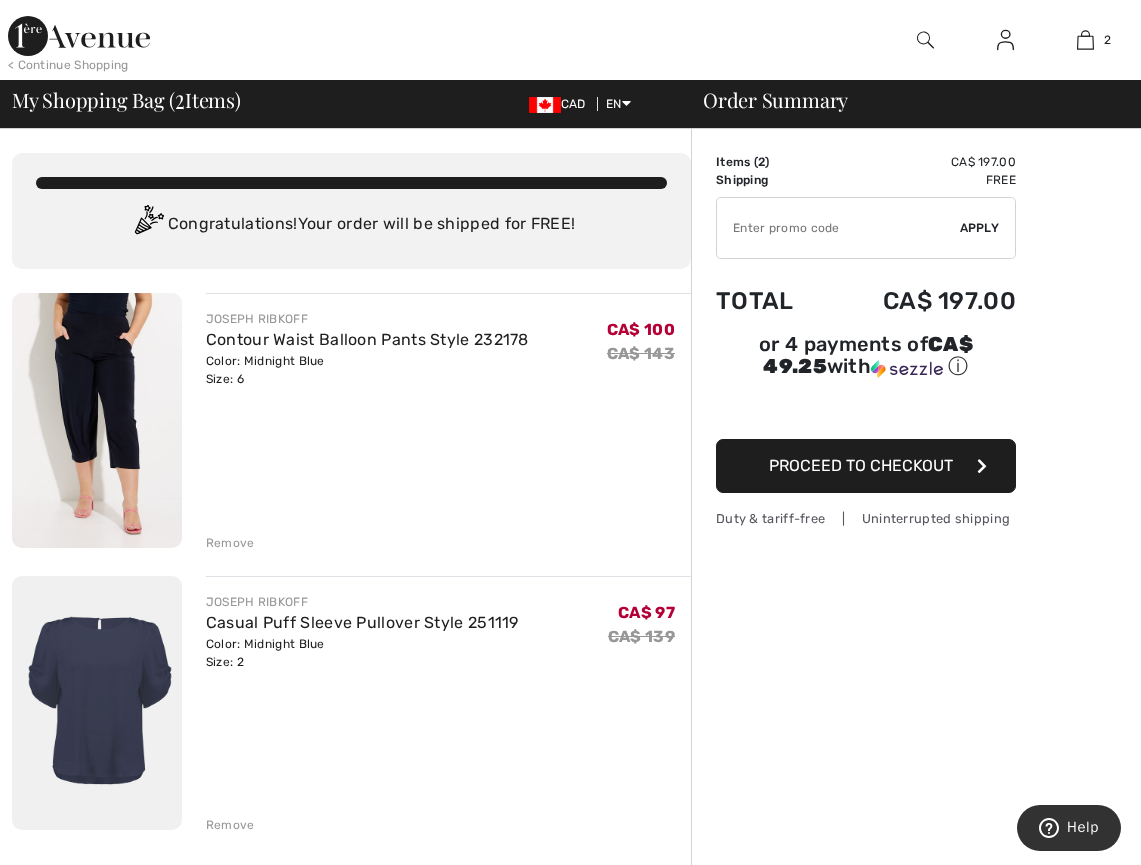 click on "Remove" at bounding box center (230, 825) 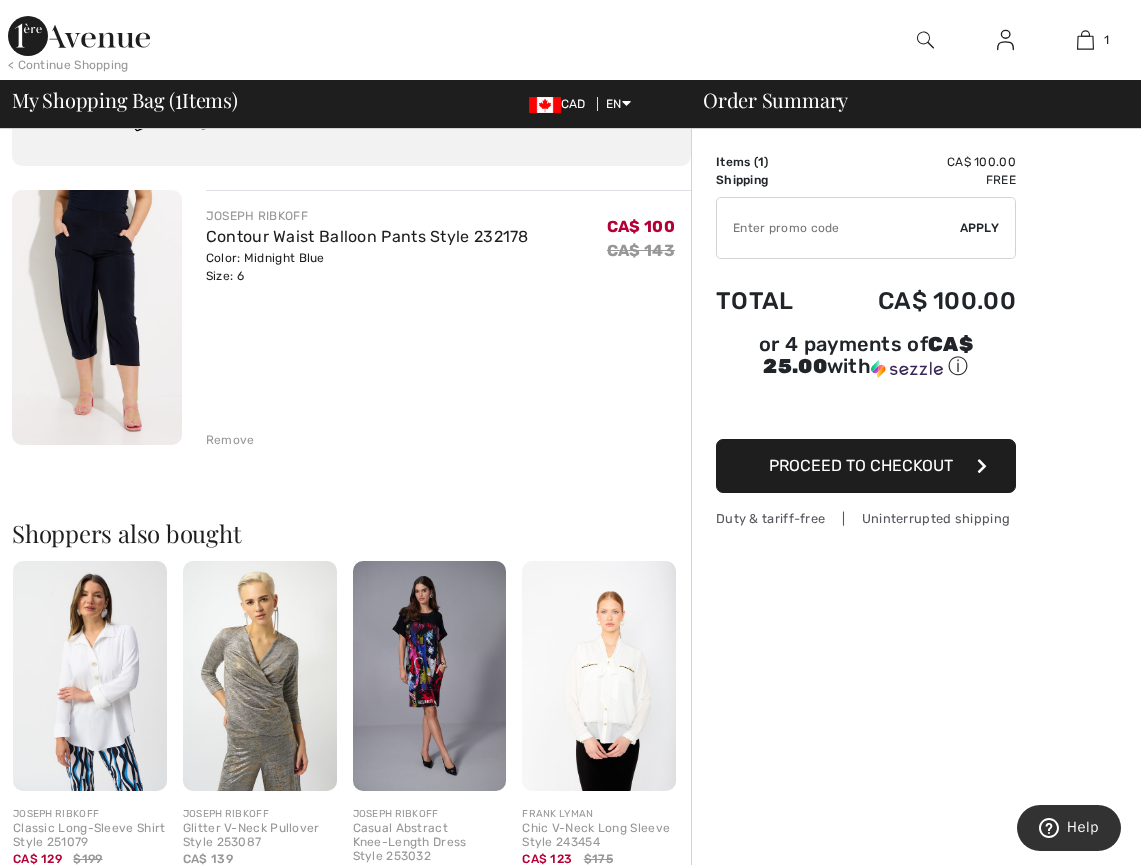 scroll, scrollTop: 107, scrollLeft: 0, axis: vertical 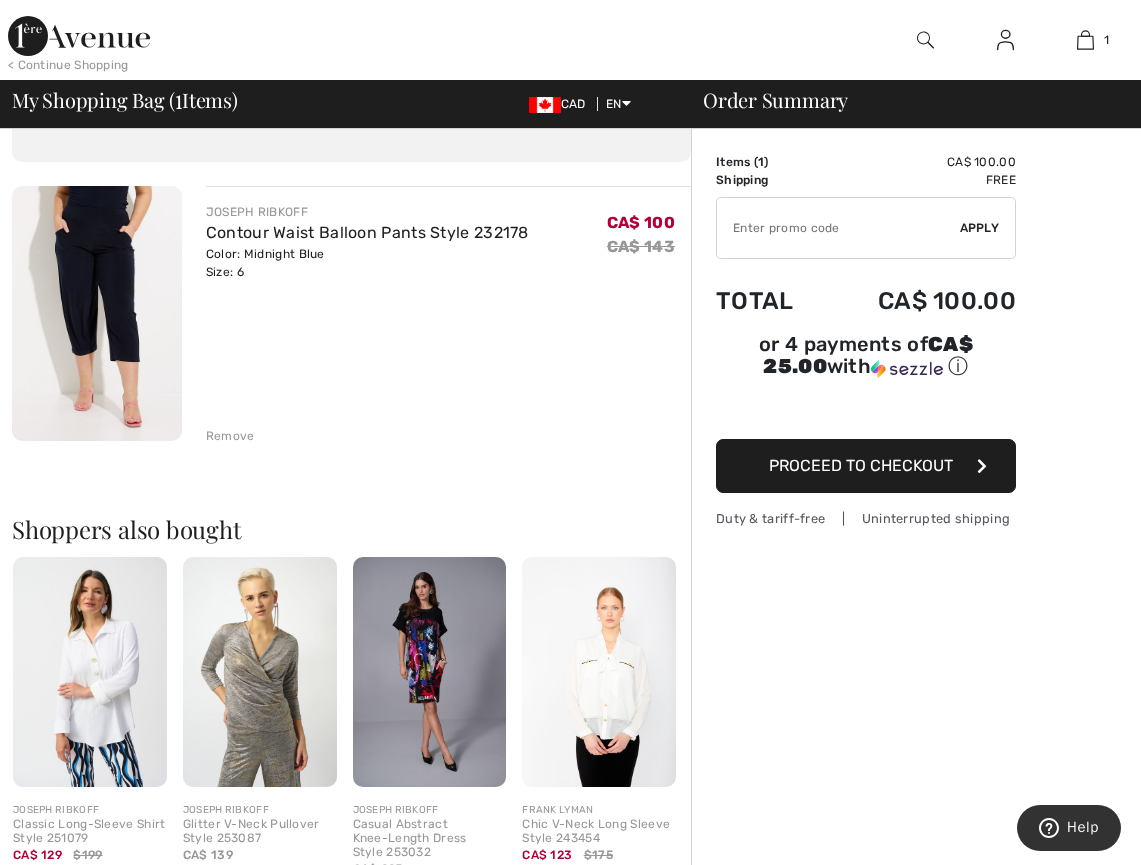 click at bounding box center (430, 672) 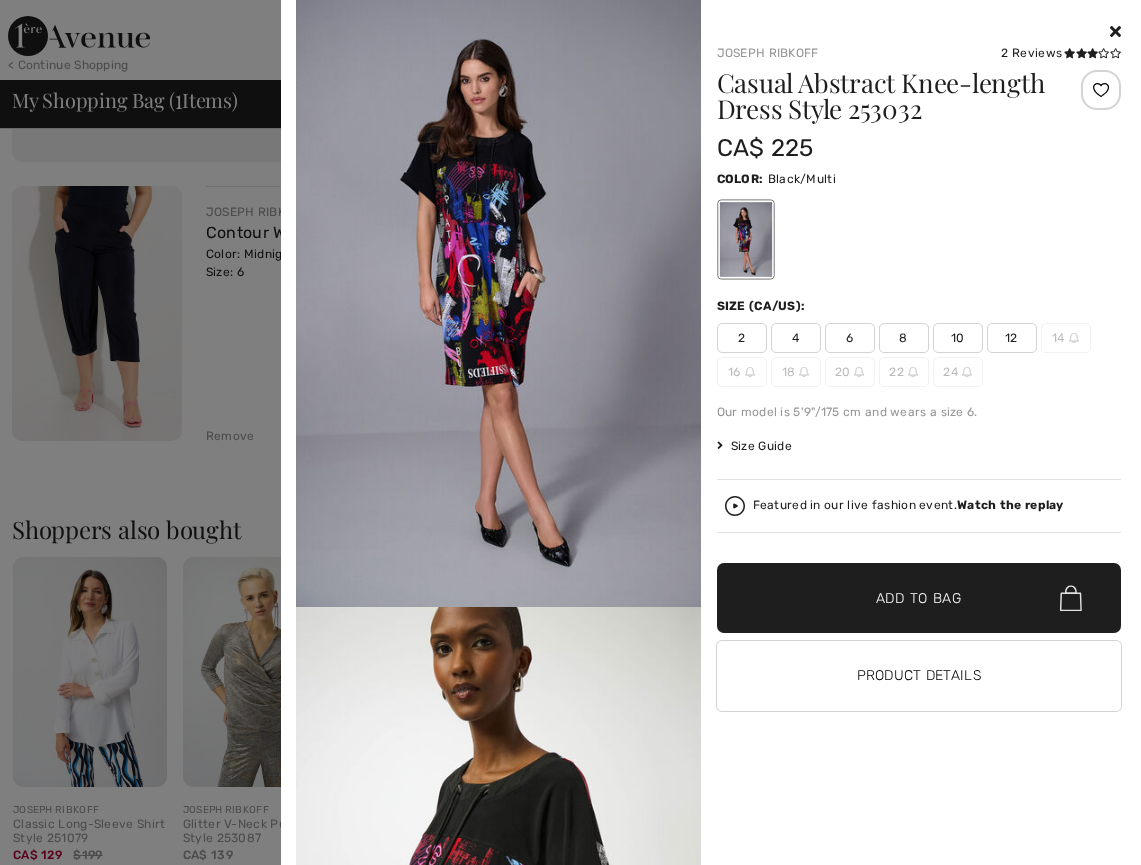click at bounding box center [1115, 31] 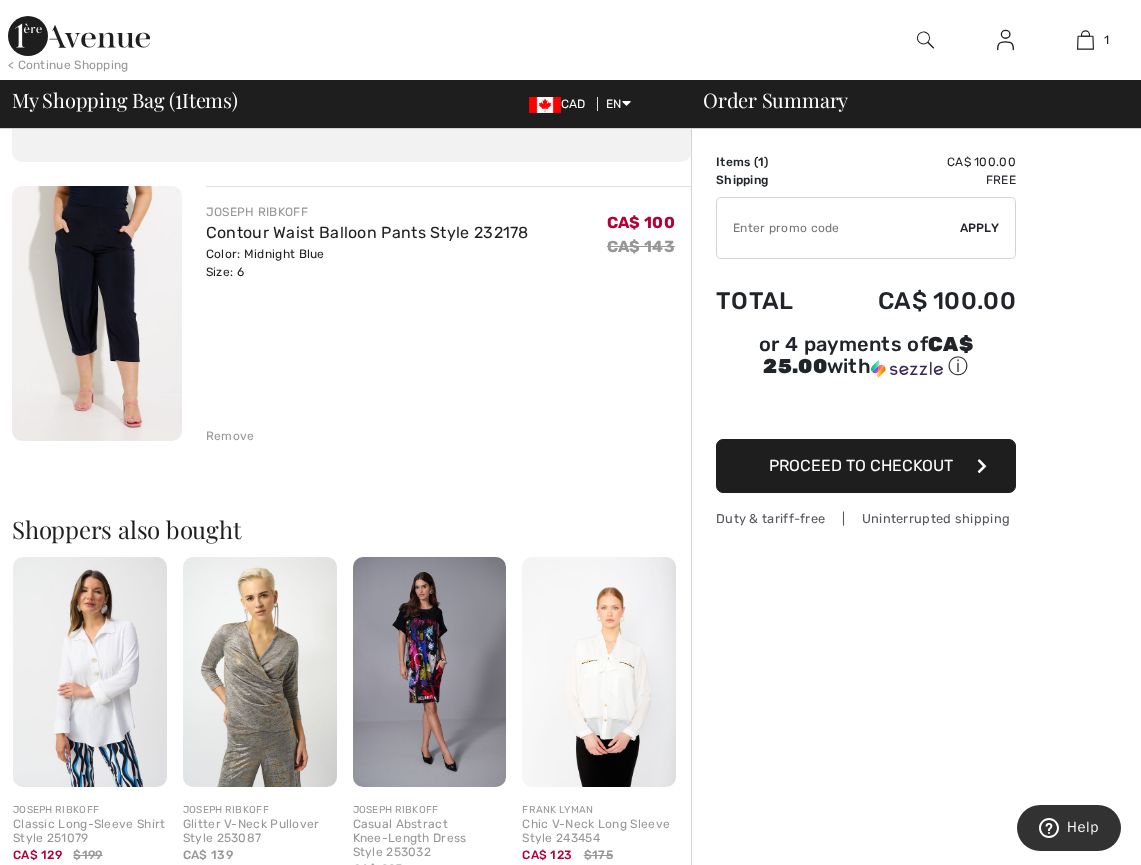 scroll, scrollTop: 0, scrollLeft: 0, axis: both 